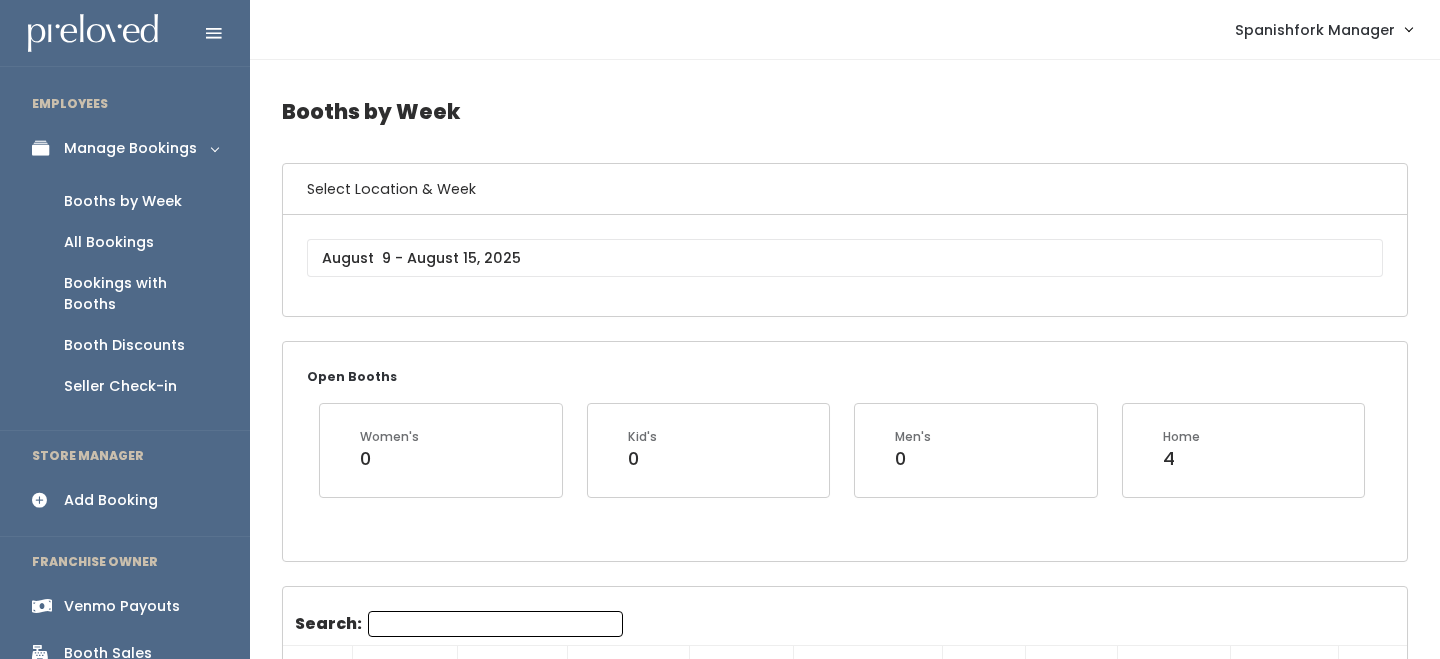 scroll, scrollTop: 0, scrollLeft: 0, axis: both 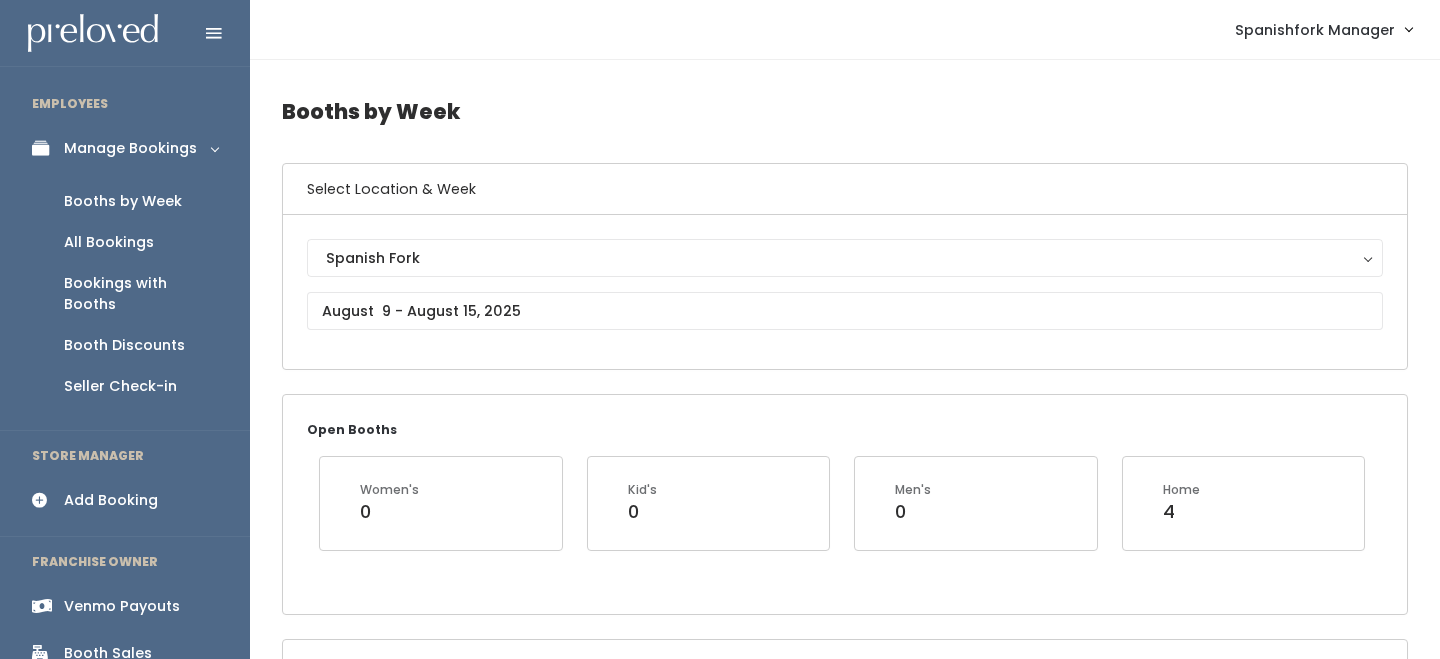 click on "Spanish Fork
Spanish Fork" at bounding box center (845, 292) 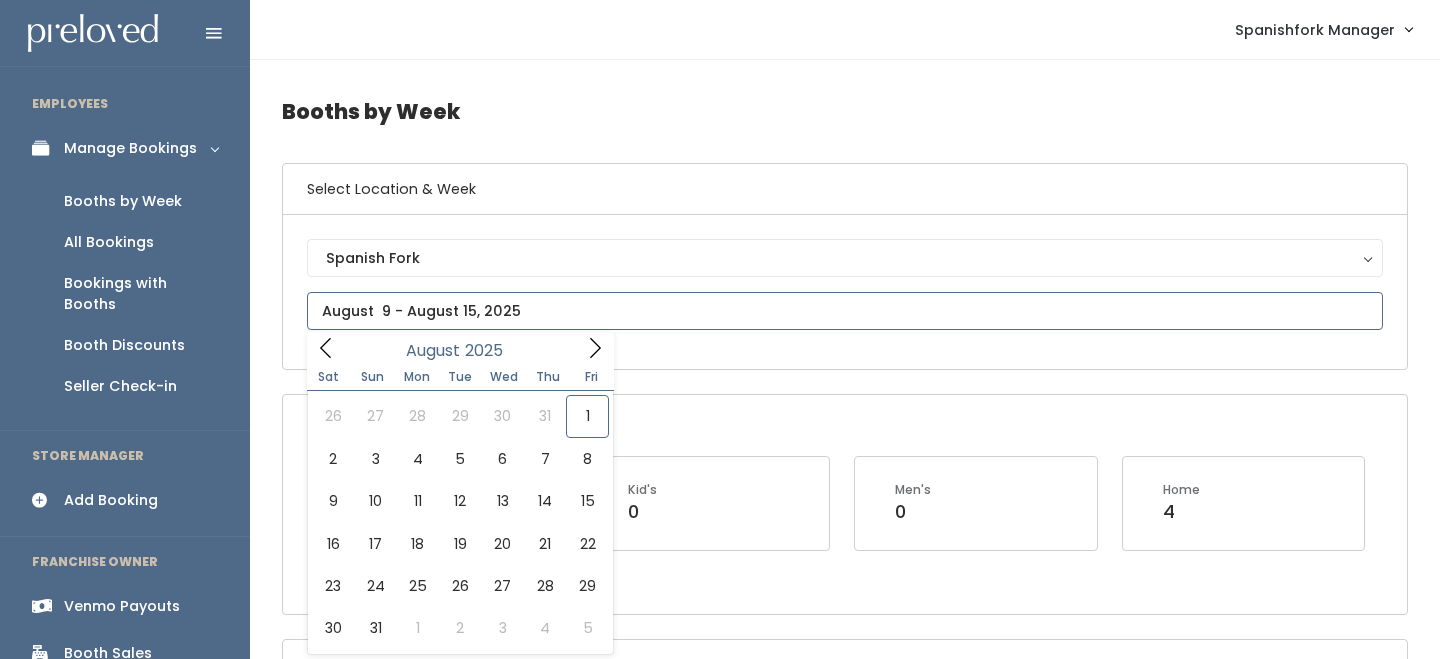 click at bounding box center [845, 311] 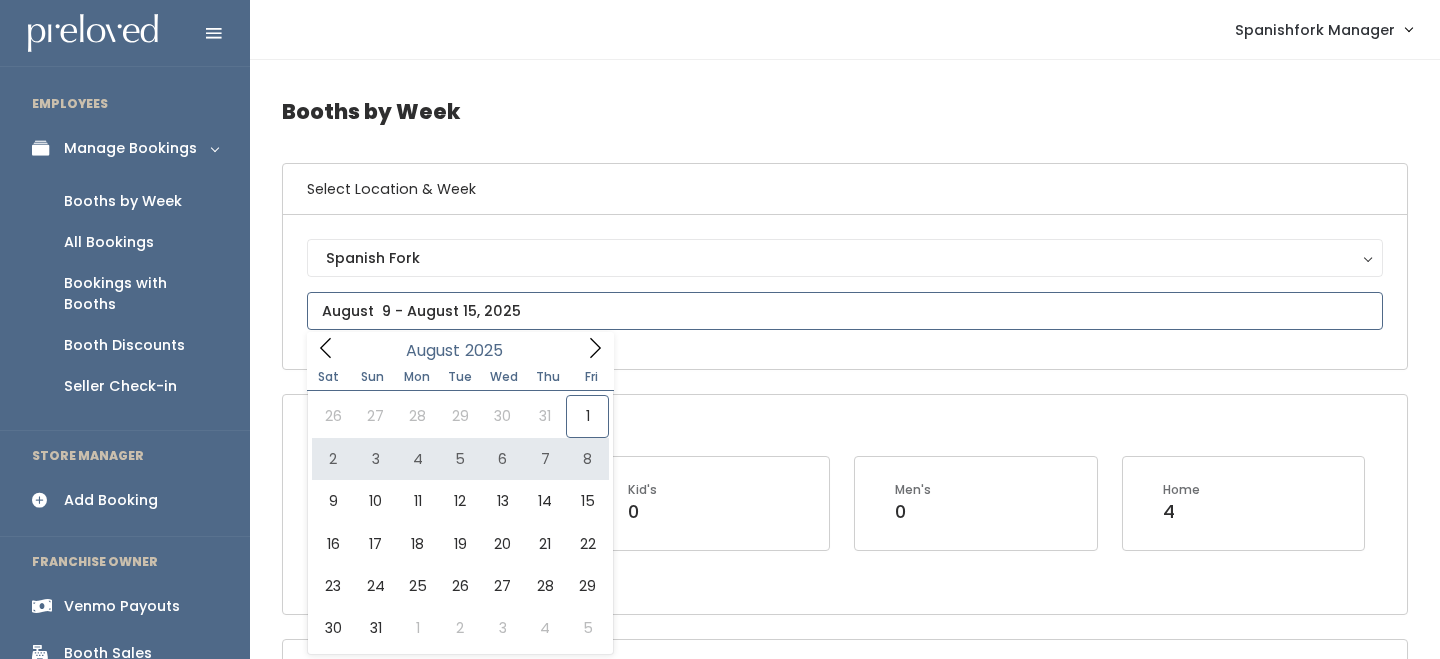 type on "August 2 to August 8" 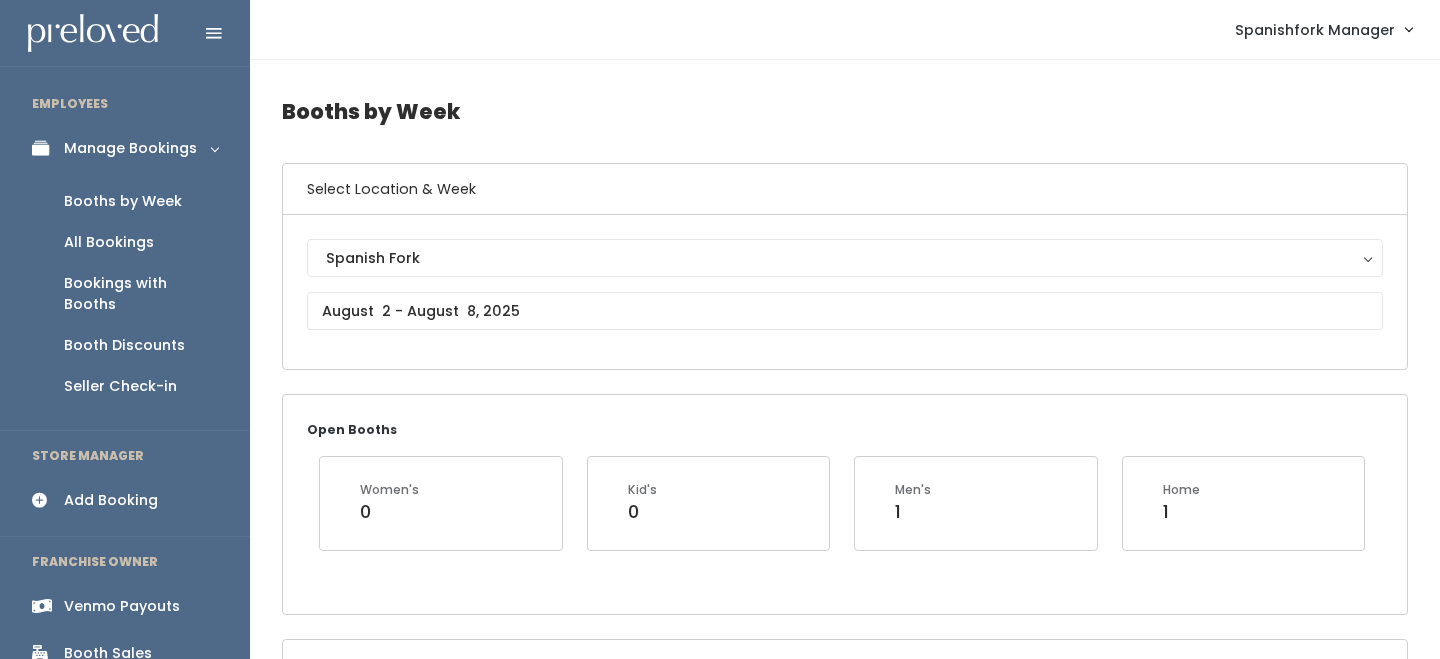 scroll, scrollTop: 0, scrollLeft: 0, axis: both 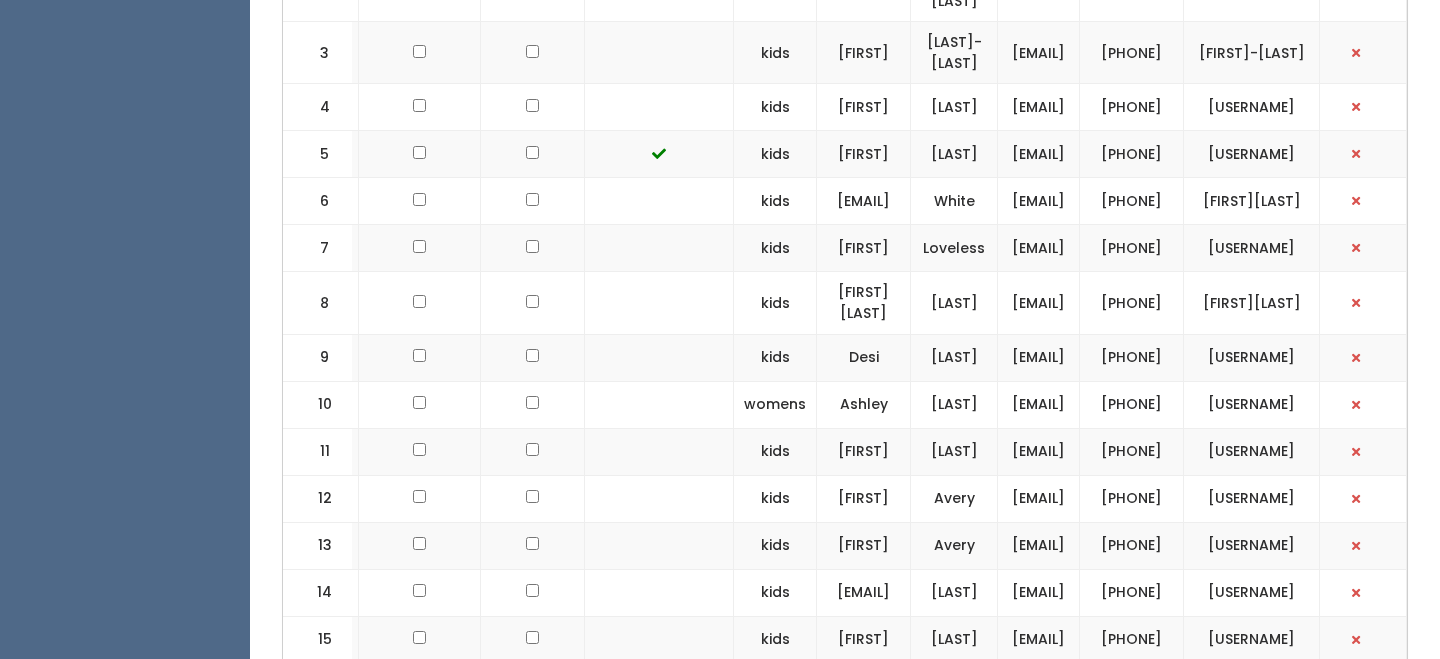 click on "[PHONE]" at bounding box center [1132, 404] 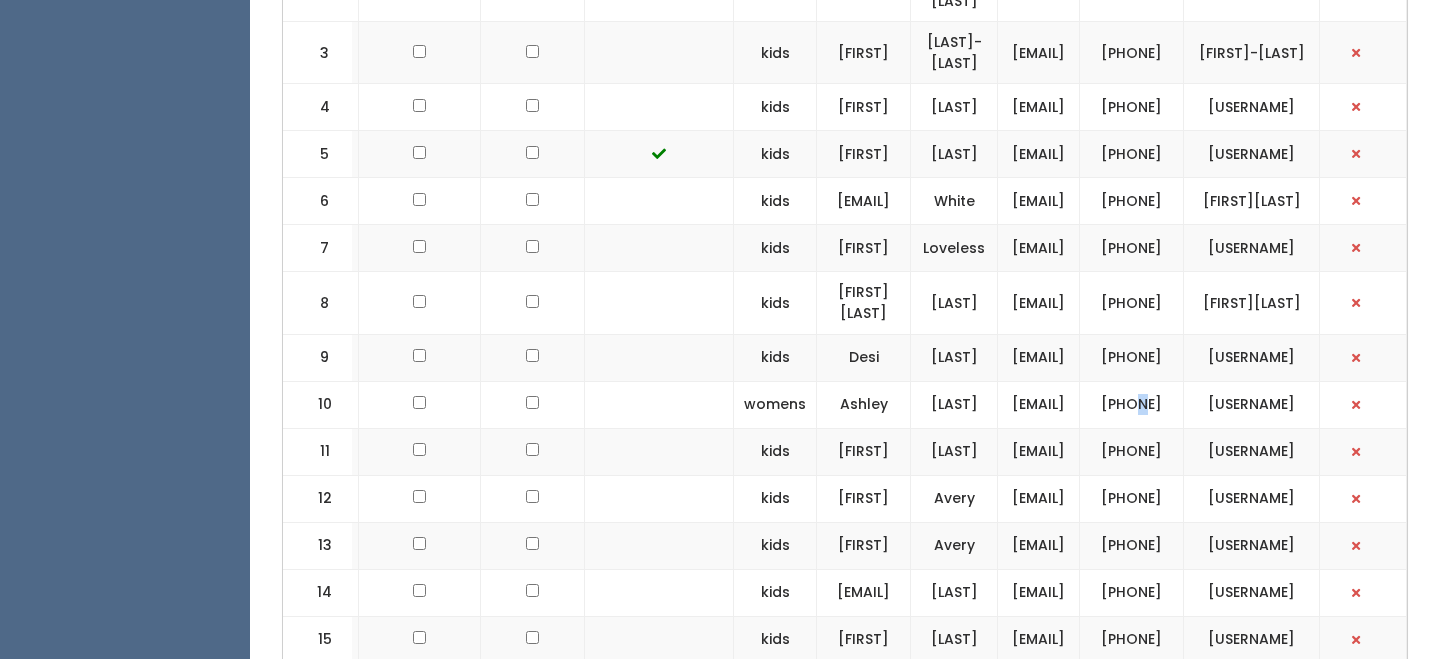 click on "[PHONE]" at bounding box center [1132, 404] 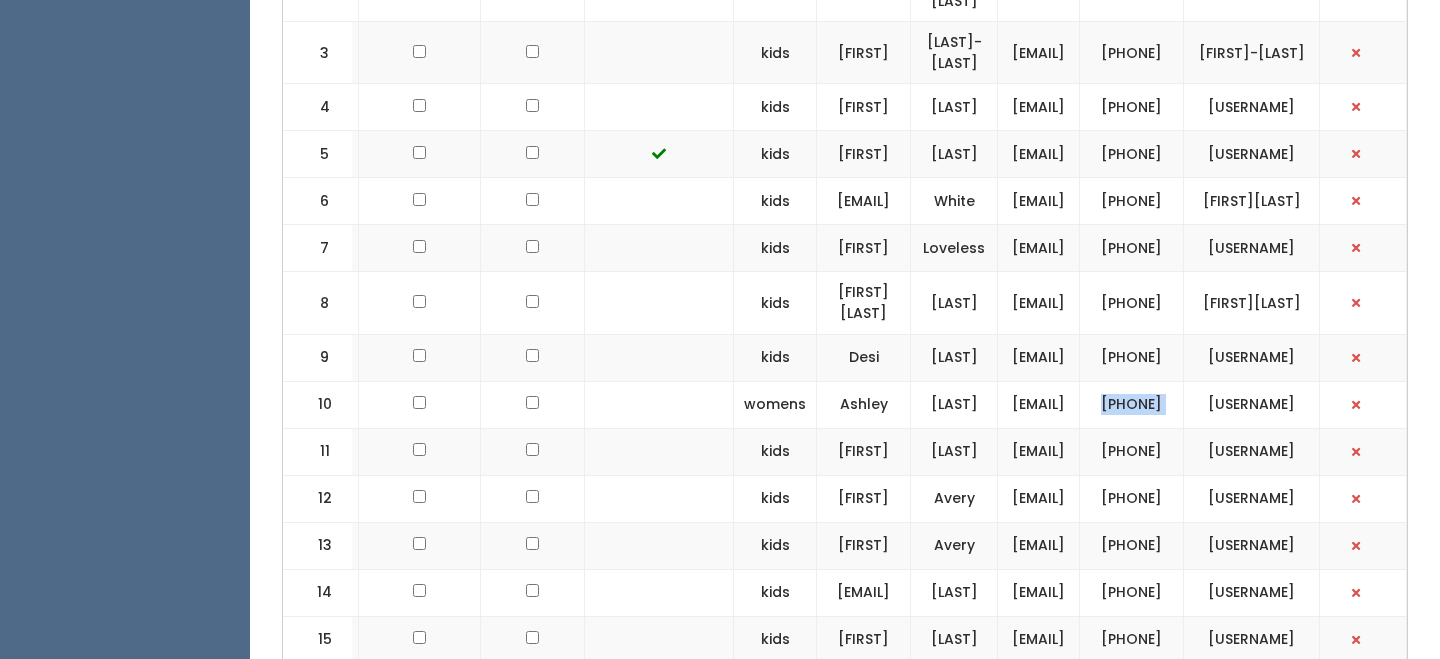 copy on "[PHONE]" 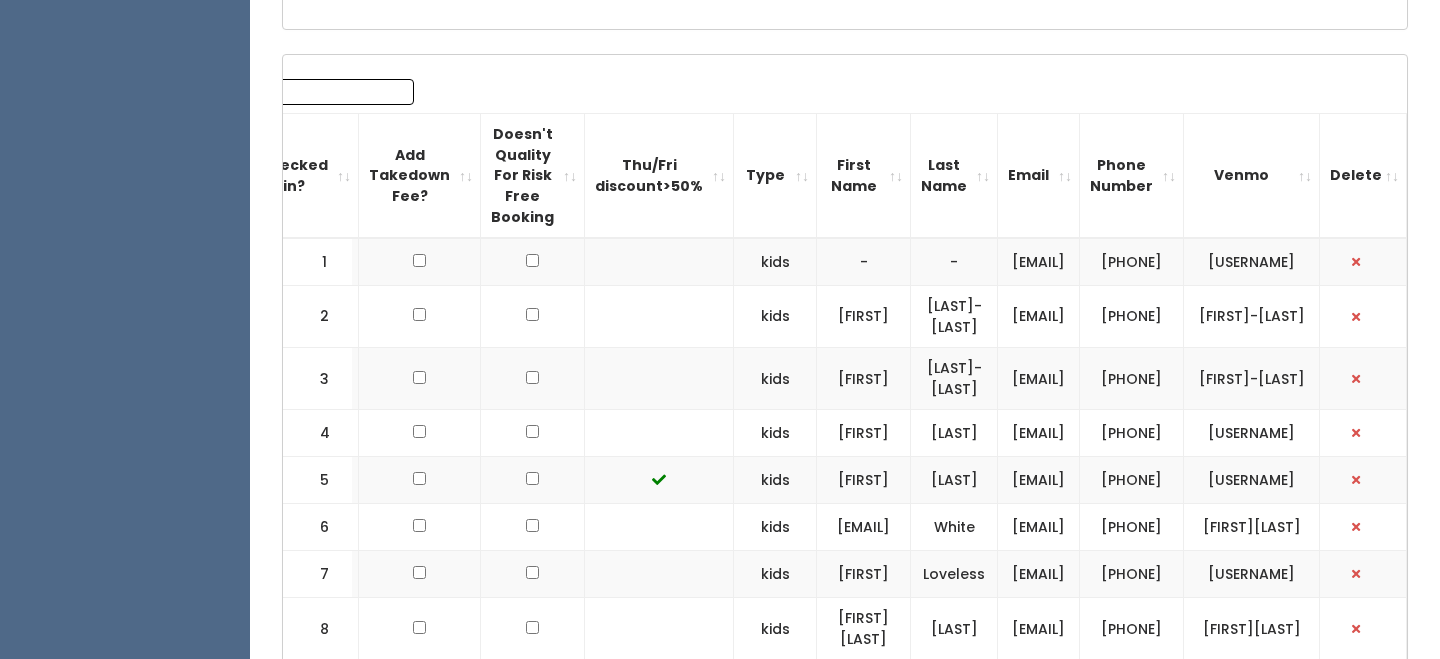 scroll, scrollTop: 0, scrollLeft: 0, axis: both 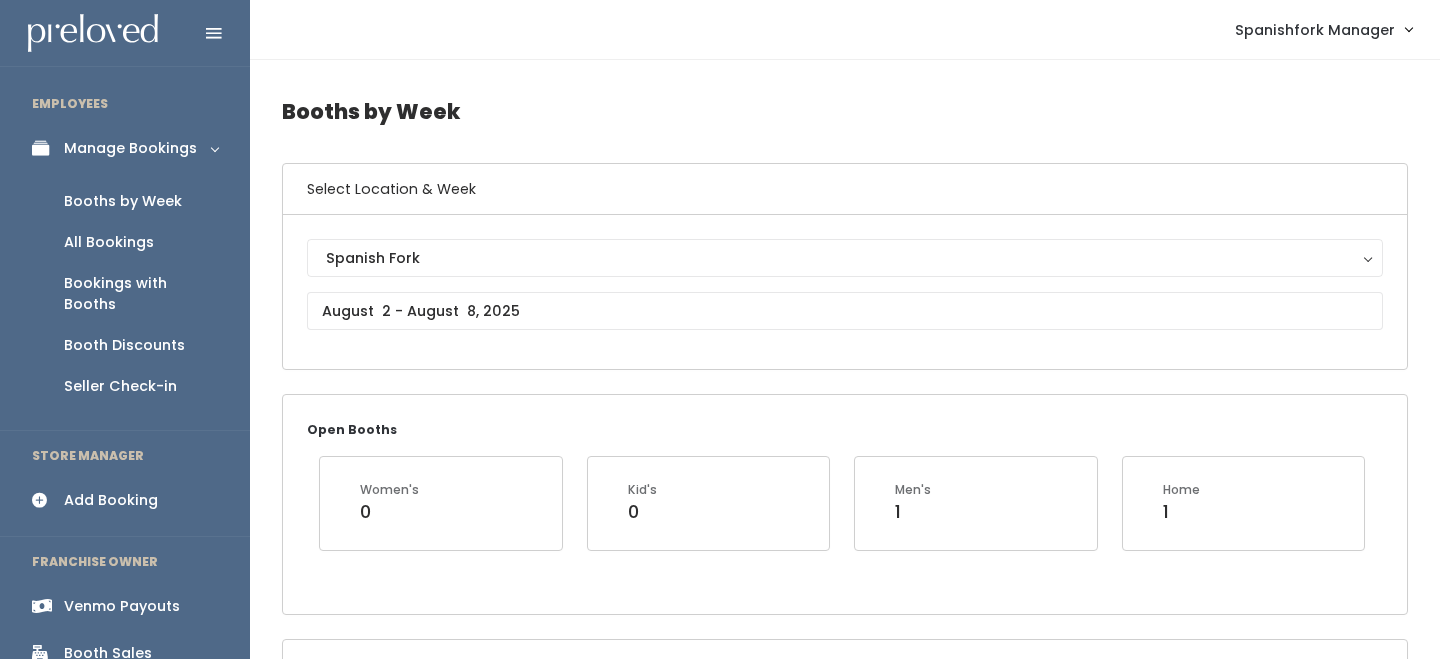 click on "Add Booking" at bounding box center [111, 500] 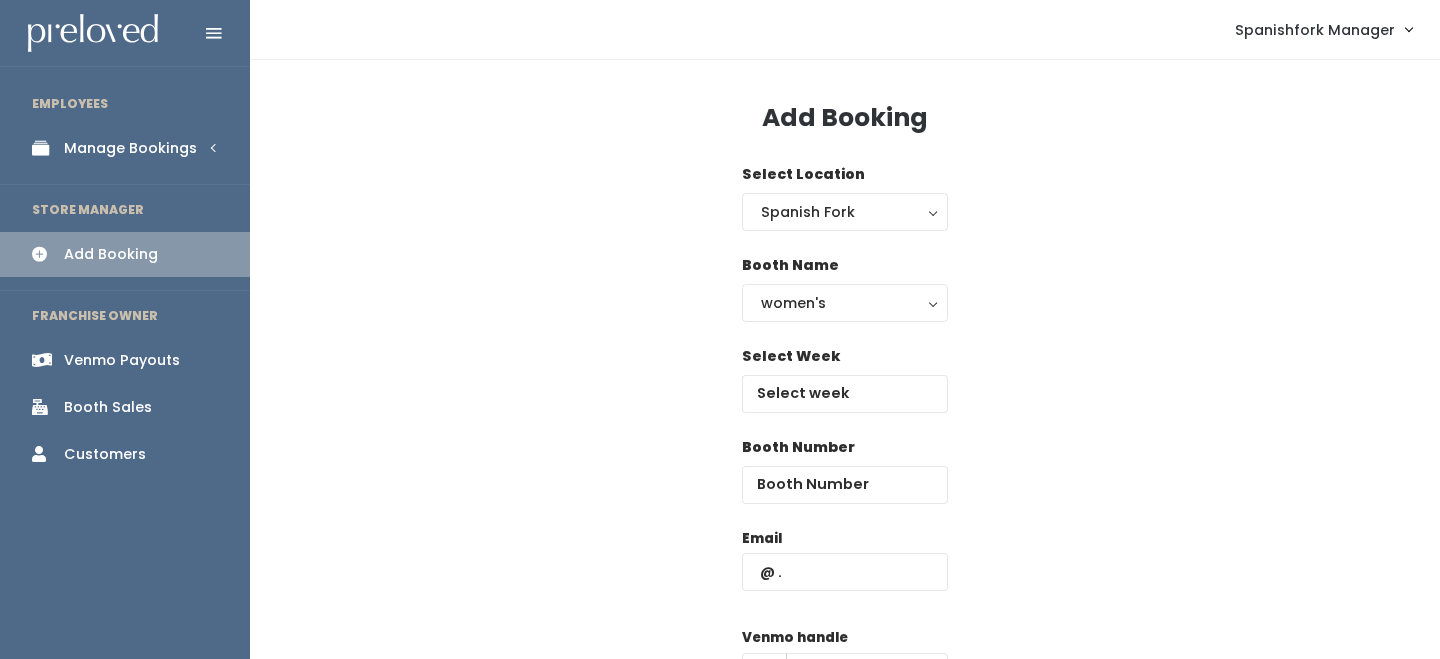 scroll, scrollTop: 0, scrollLeft: 0, axis: both 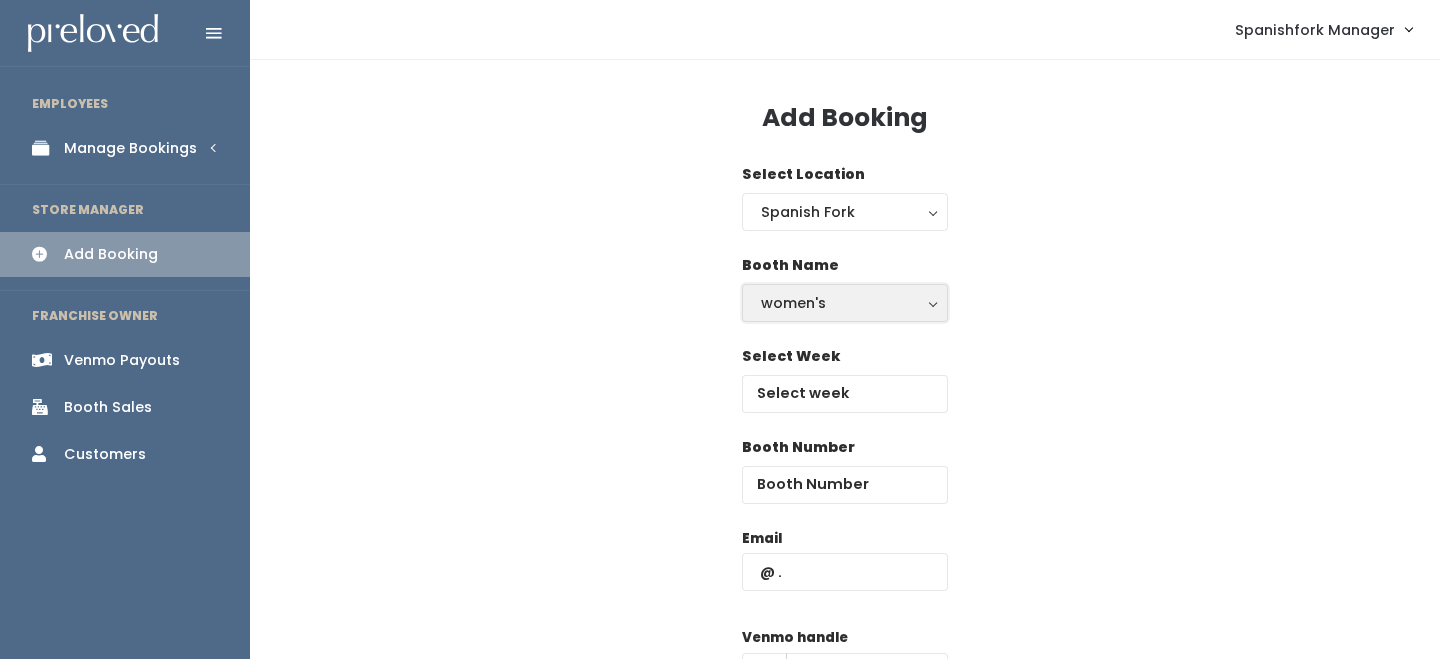 click on "women's" at bounding box center [845, 303] 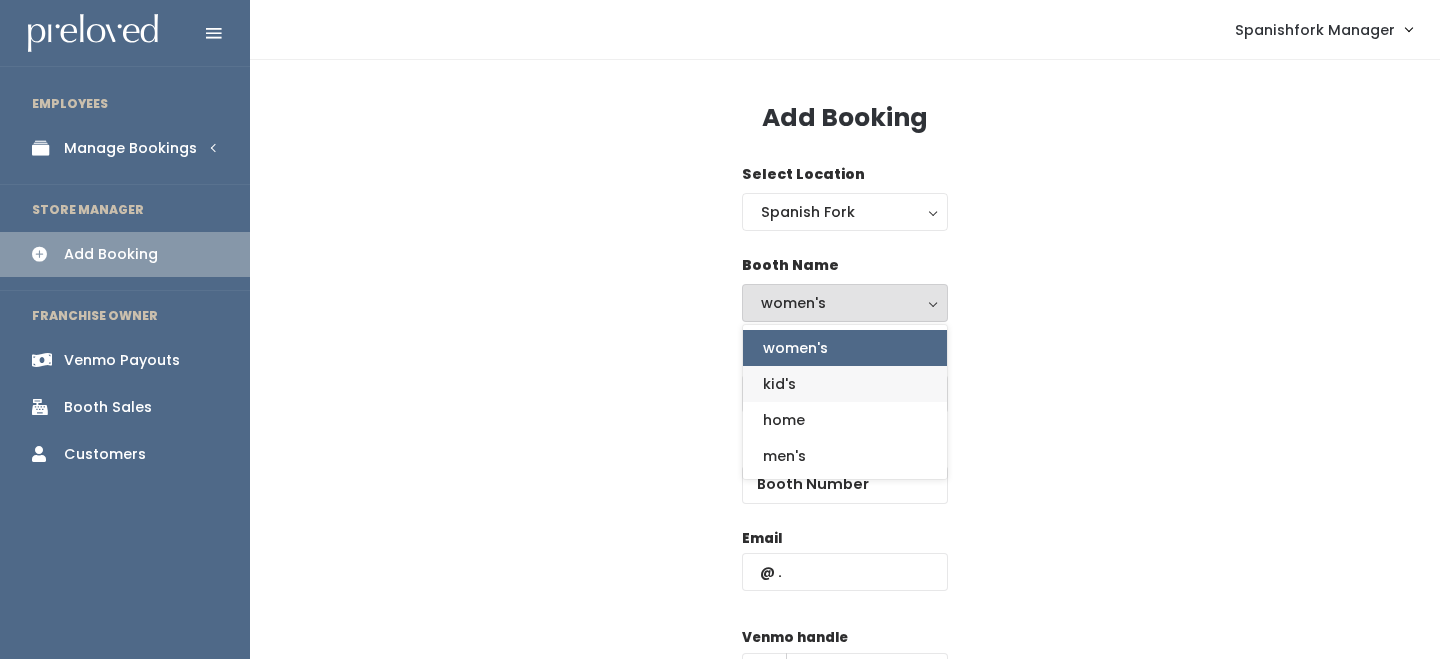 click on "kid's" at bounding box center [779, 384] 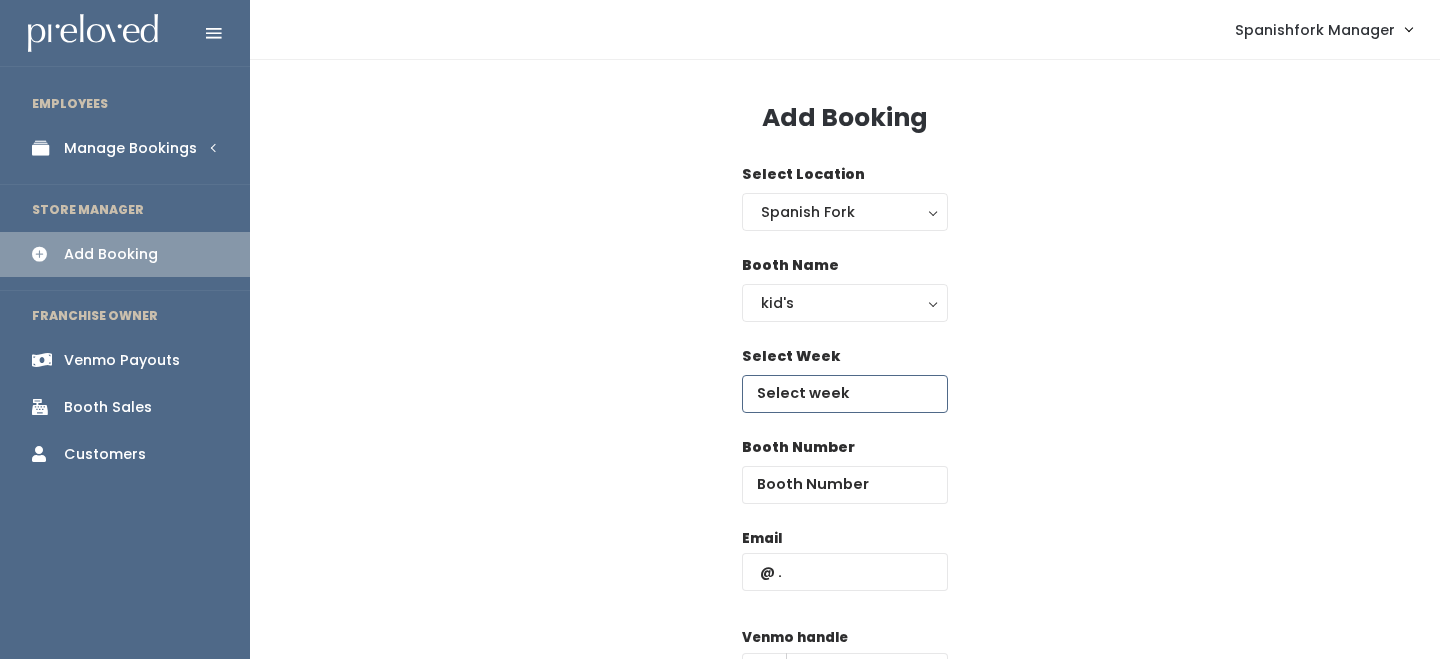 click at bounding box center (845, 394) 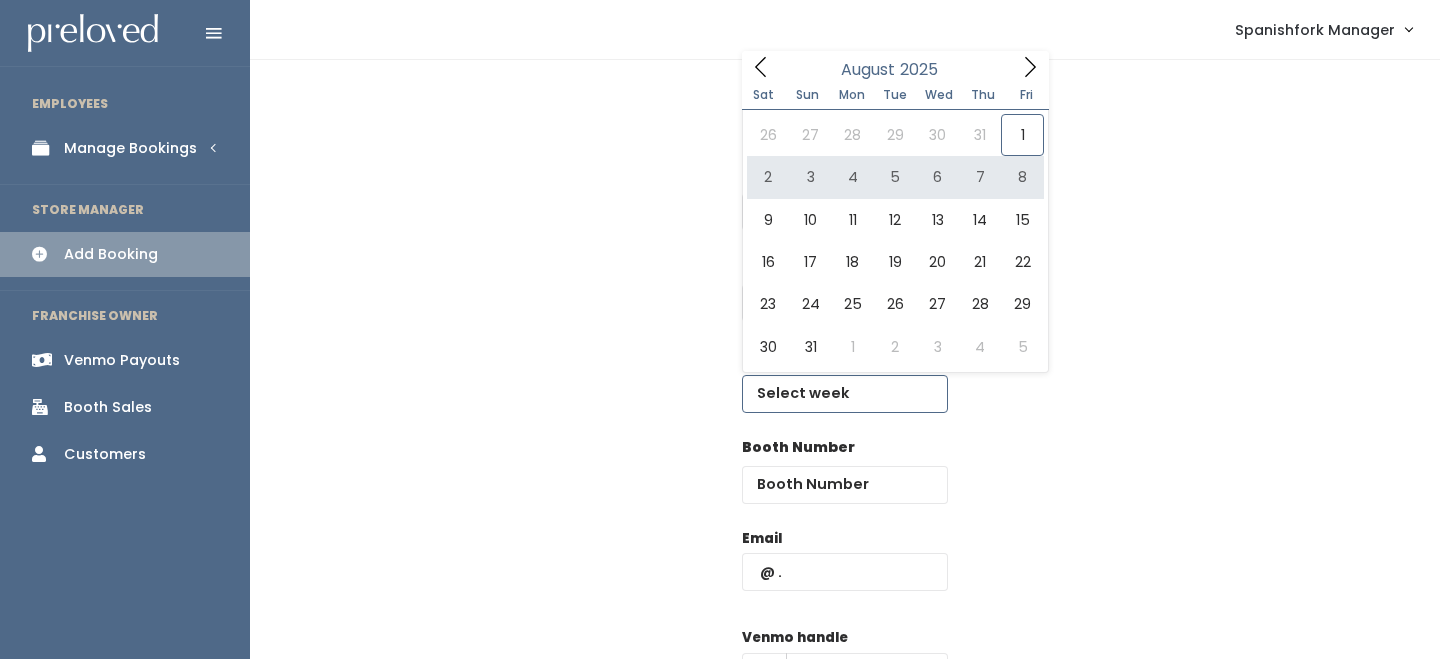 type on "August 2 to August 8" 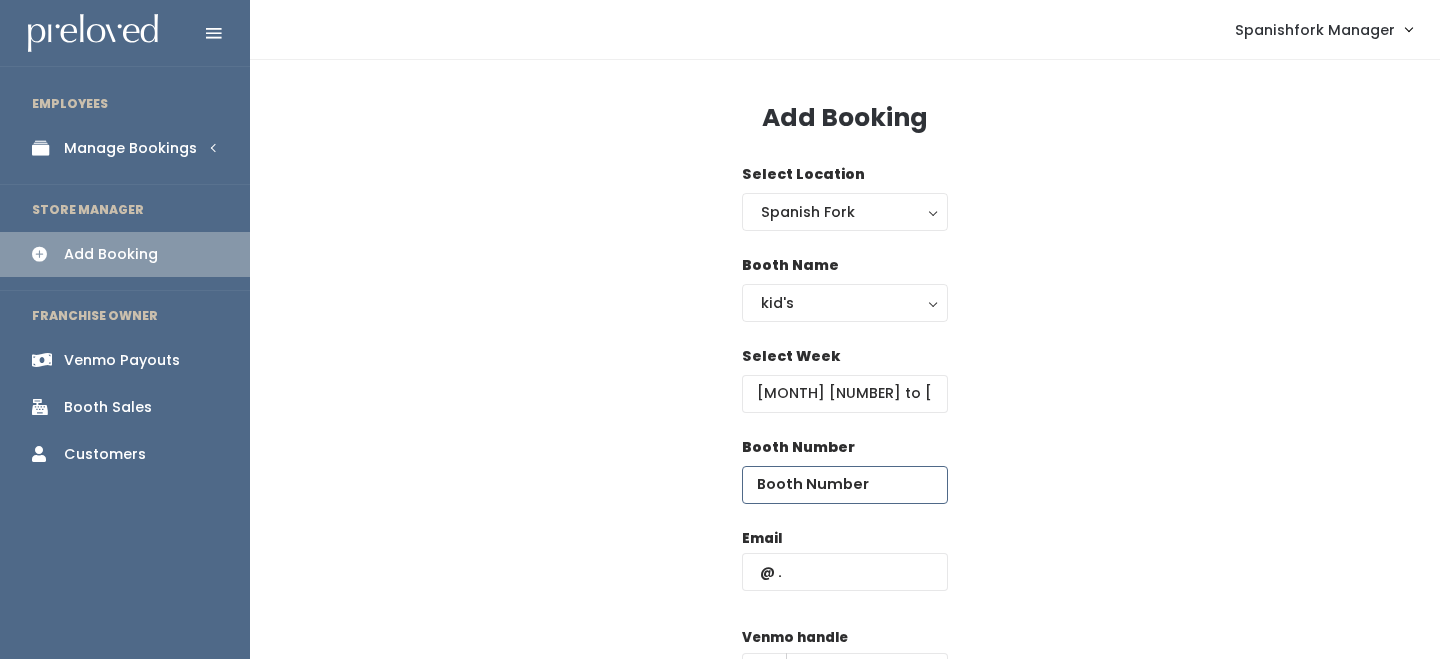 click at bounding box center [845, 485] 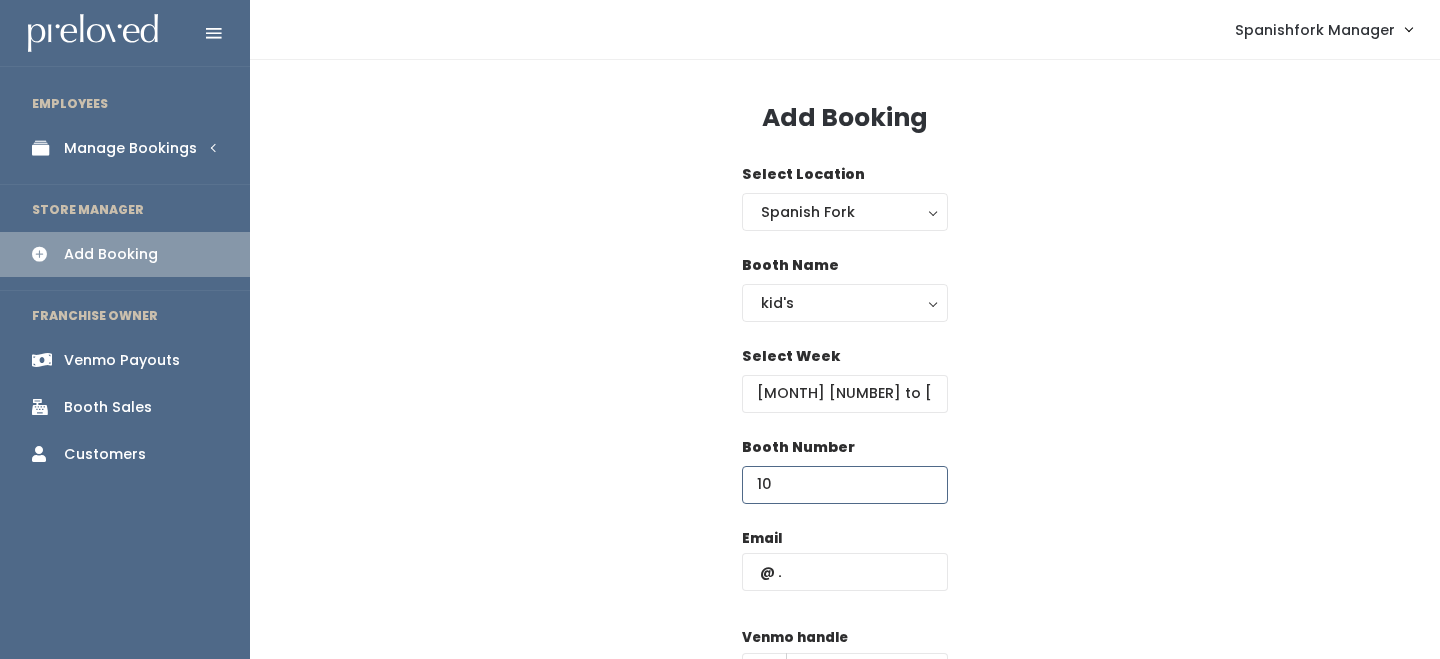 type on "10" 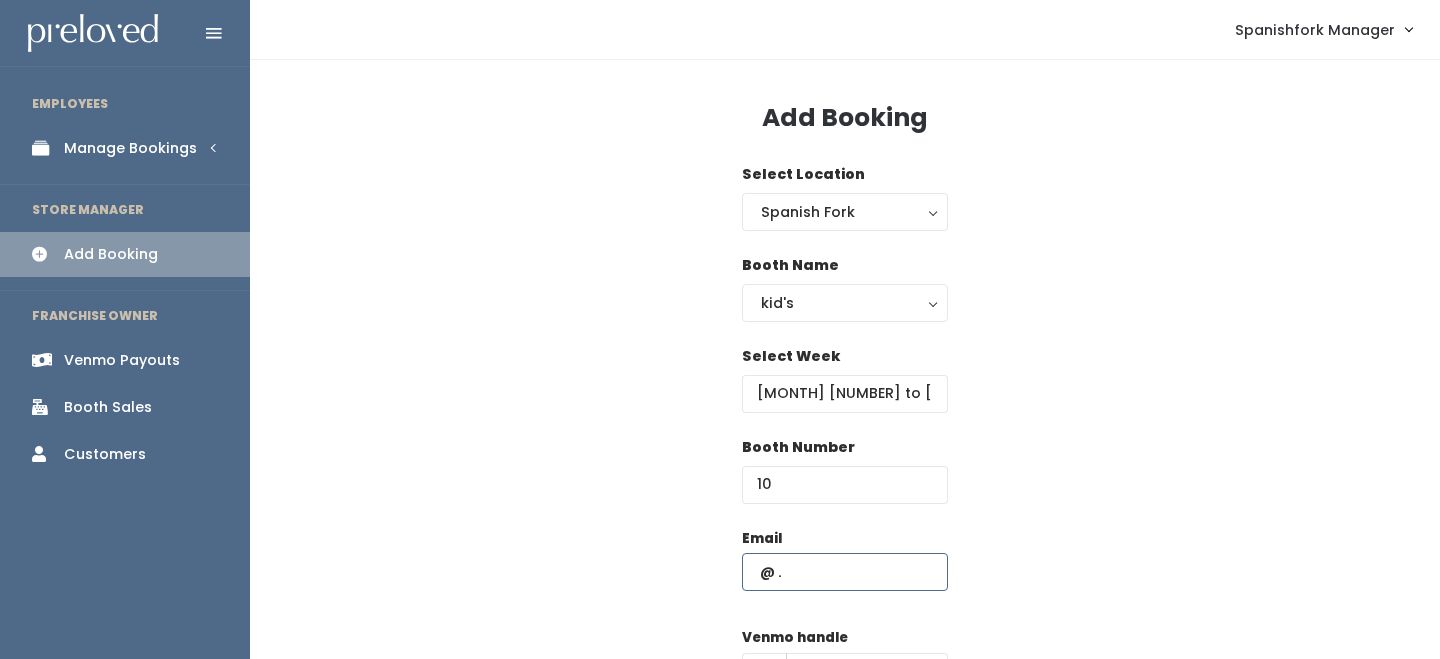 click at bounding box center (845, 572) 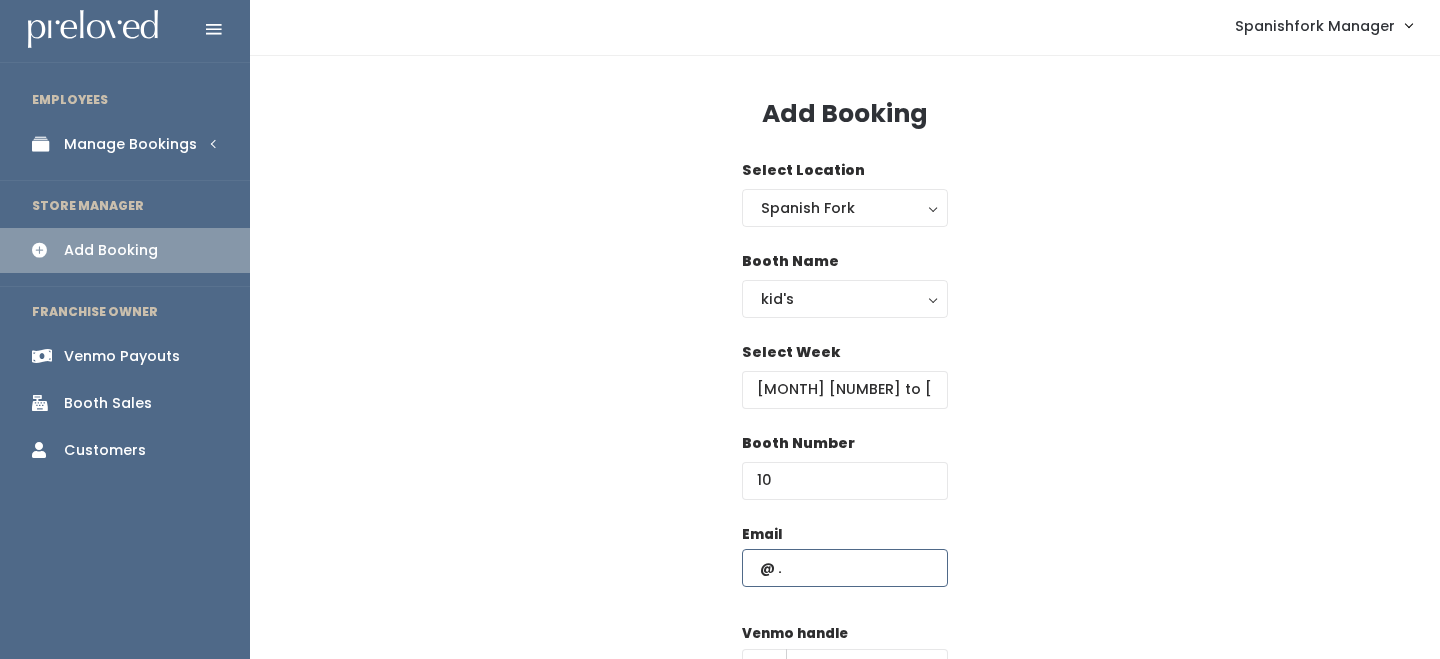 scroll, scrollTop: 13, scrollLeft: 0, axis: vertical 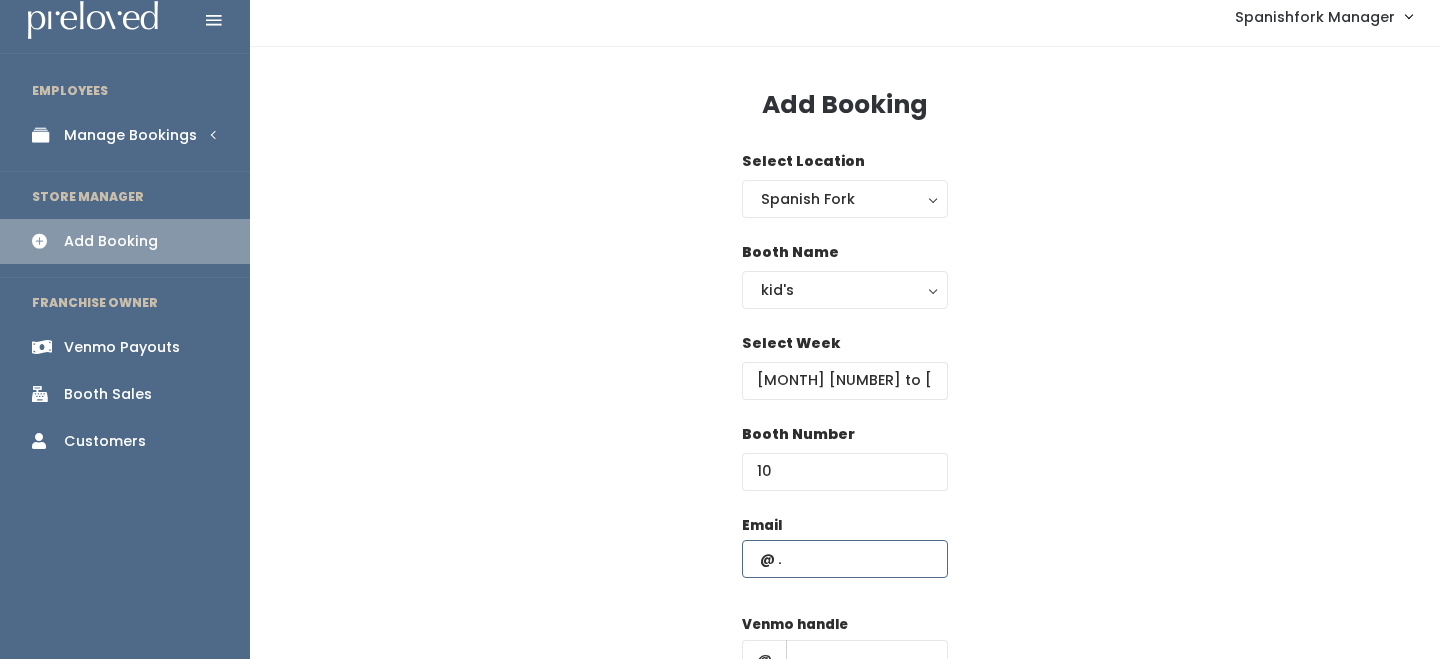 paste on "(801) 376-2429" 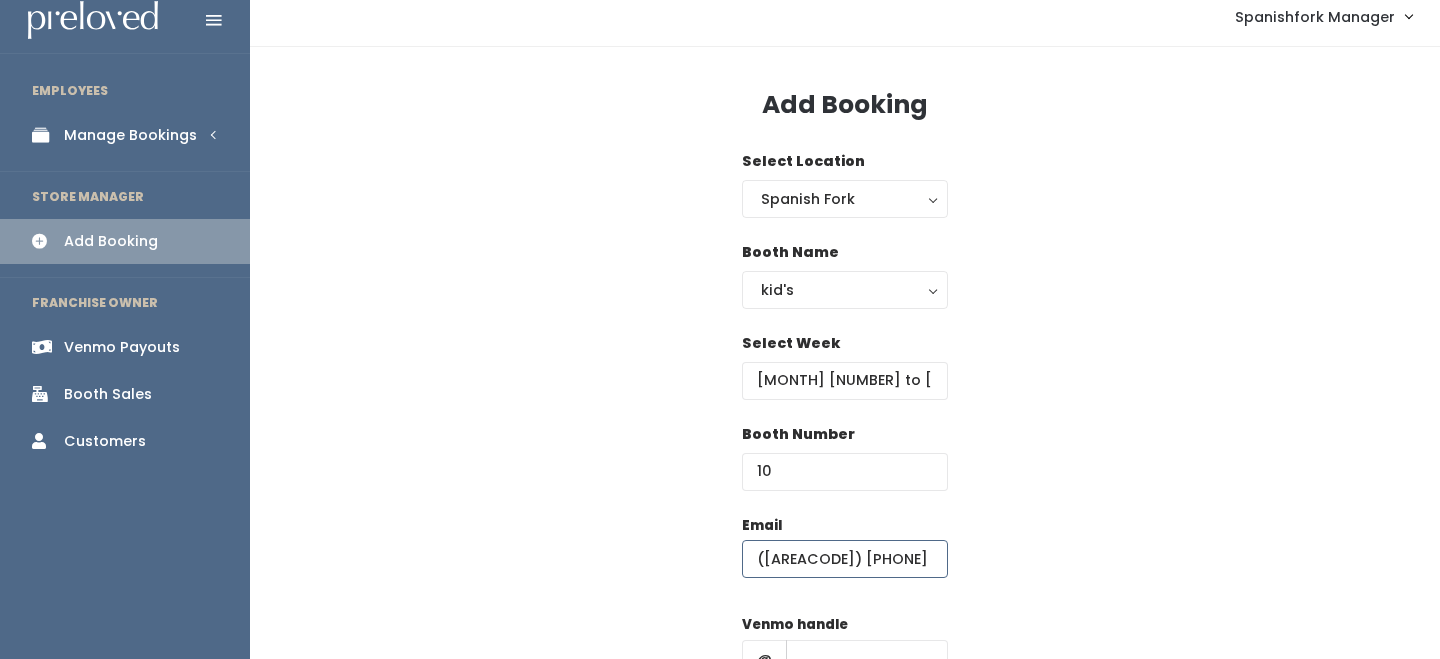click on "[PHONE]" at bounding box center [845, 559] 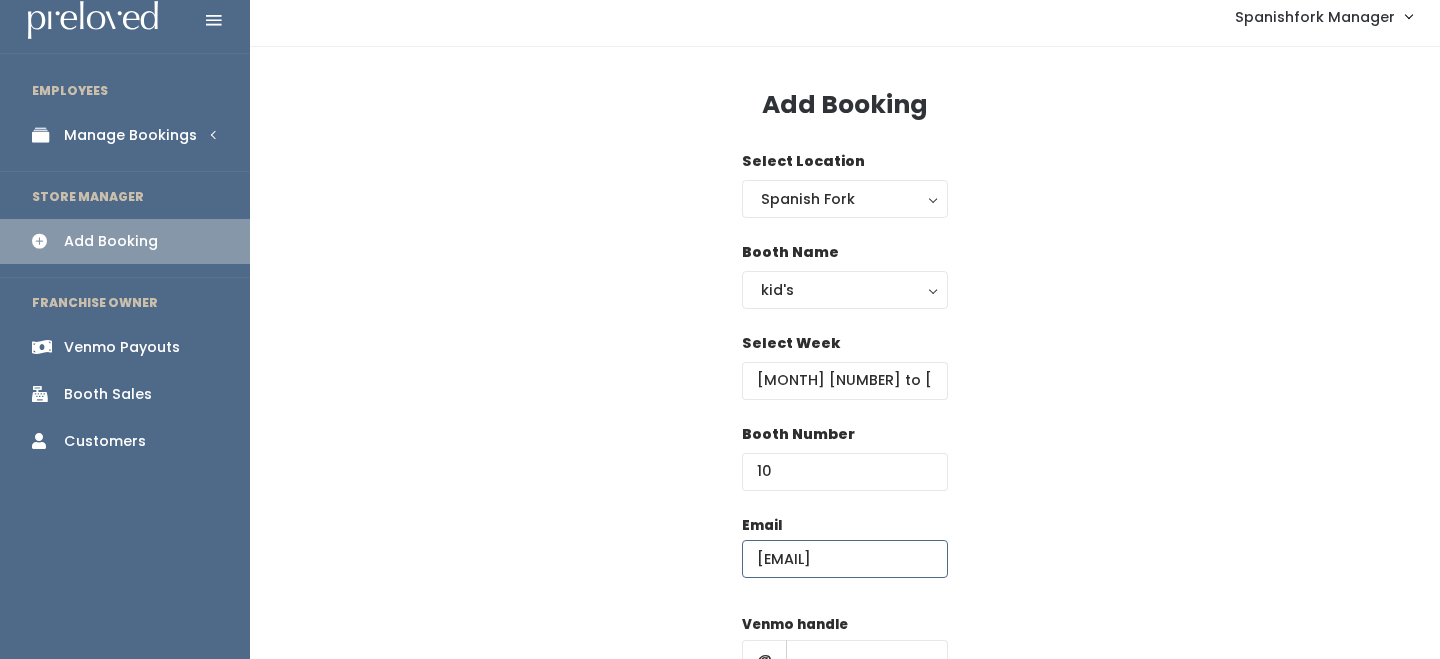scroll, scrollTop: 0, scrollLeft: 32, axis: horizontal 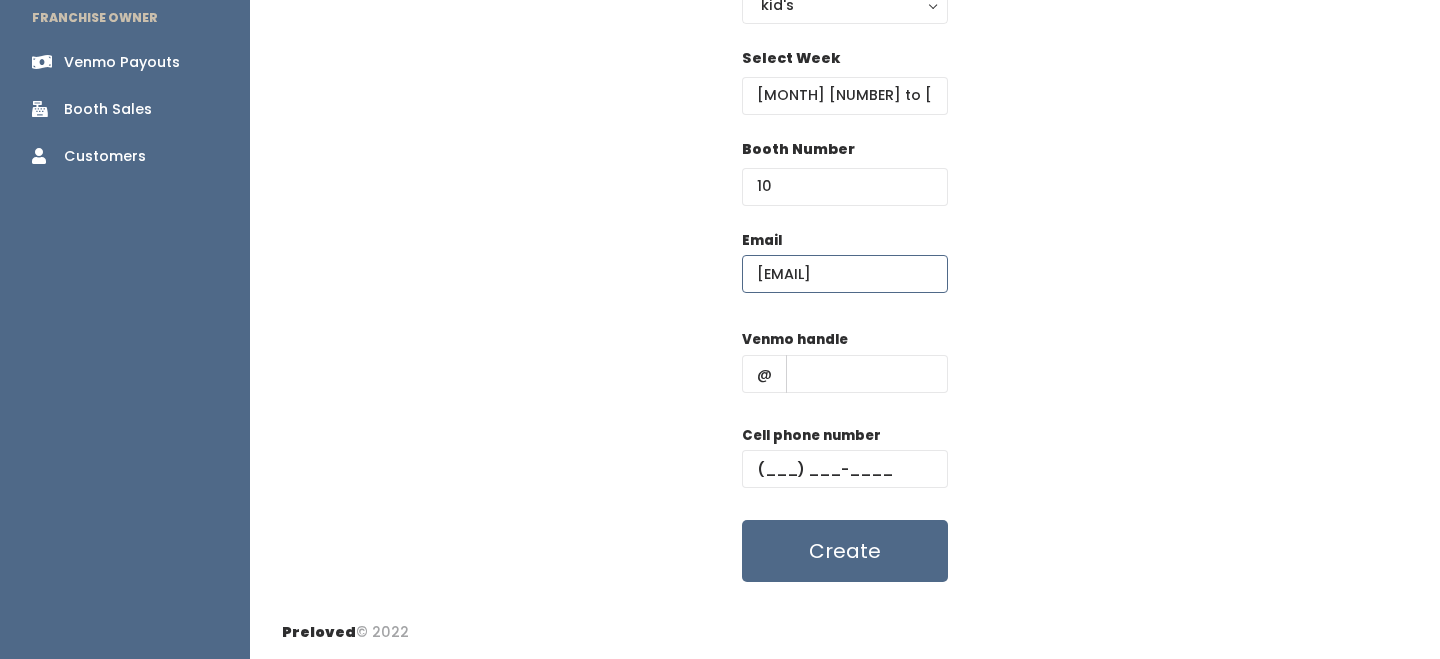 type on "[EMAIL]" 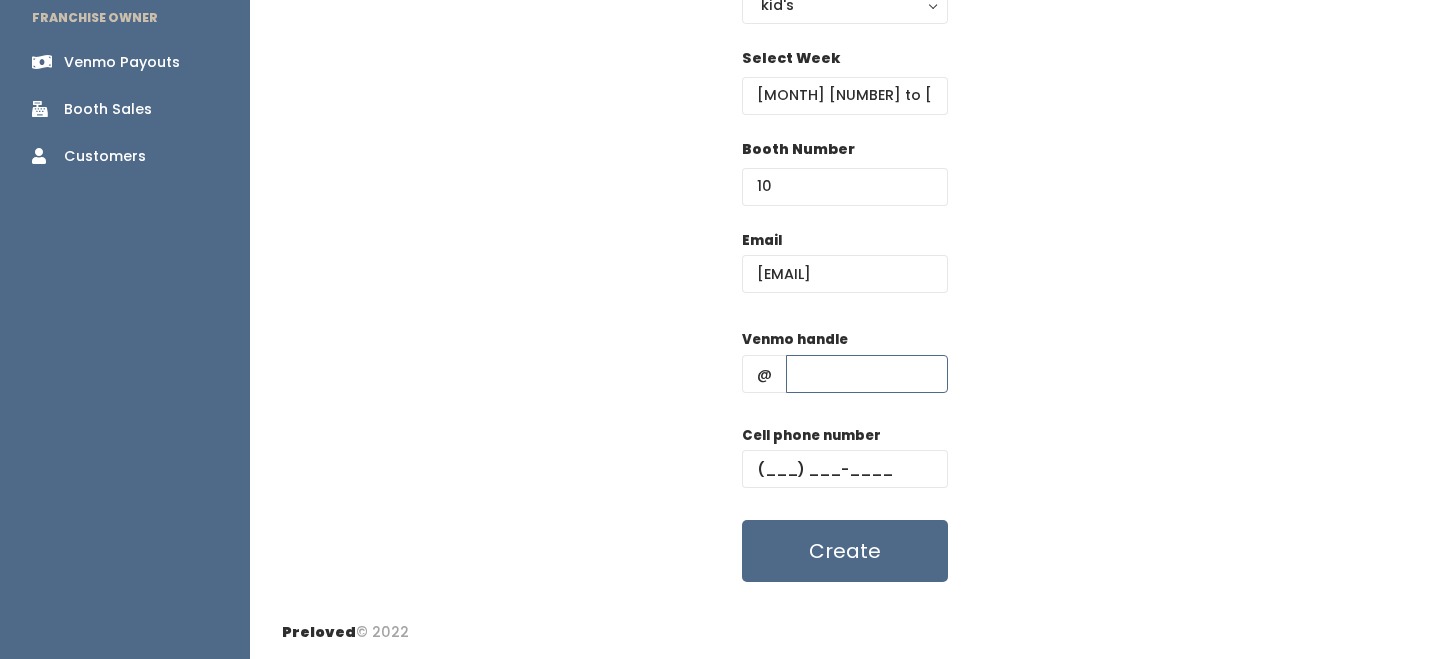 click at bounding box center [867, 374] 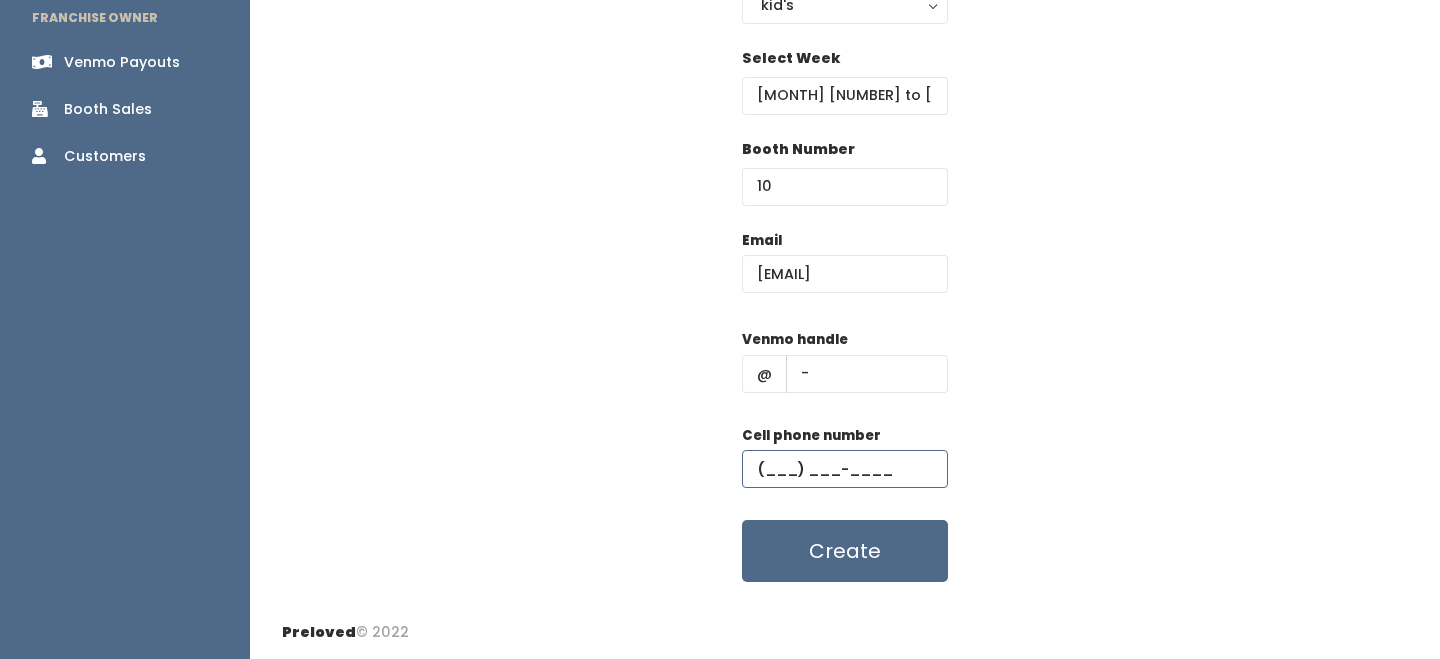 click at bounding box center (845, 469) 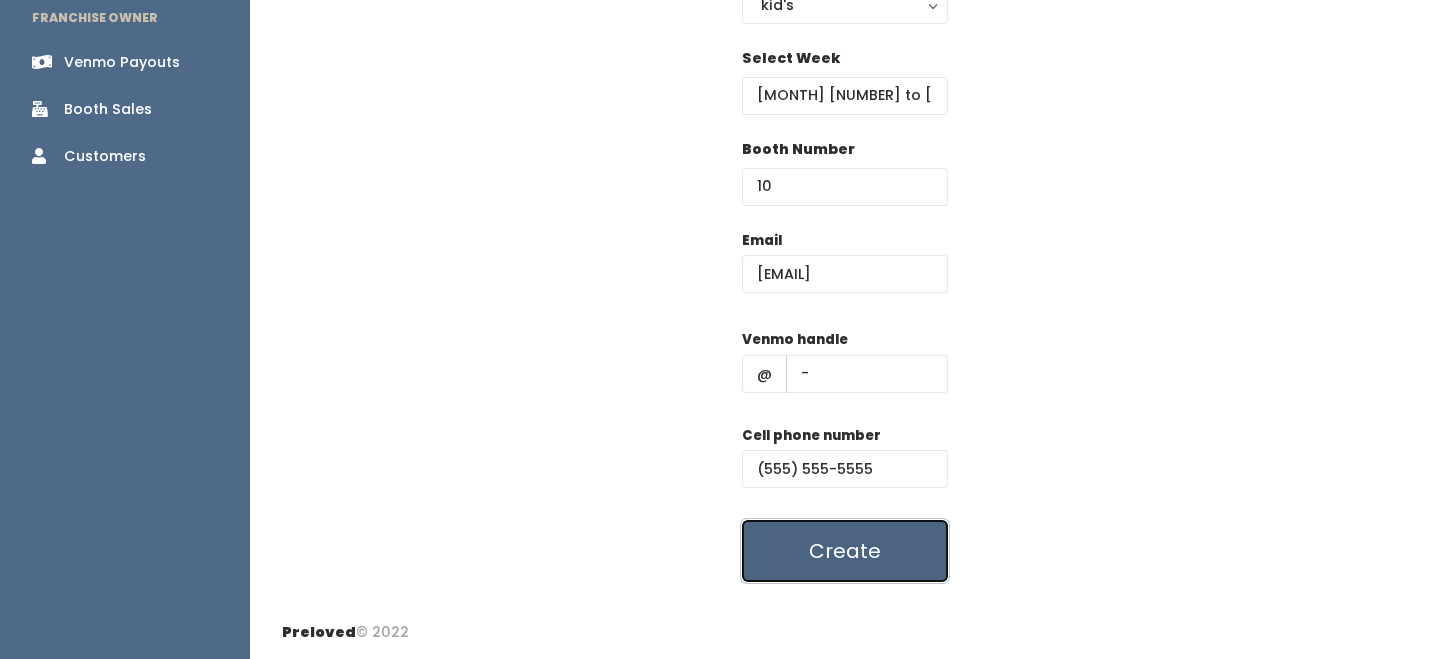 click on "Create" at bounding box center [845, 551] 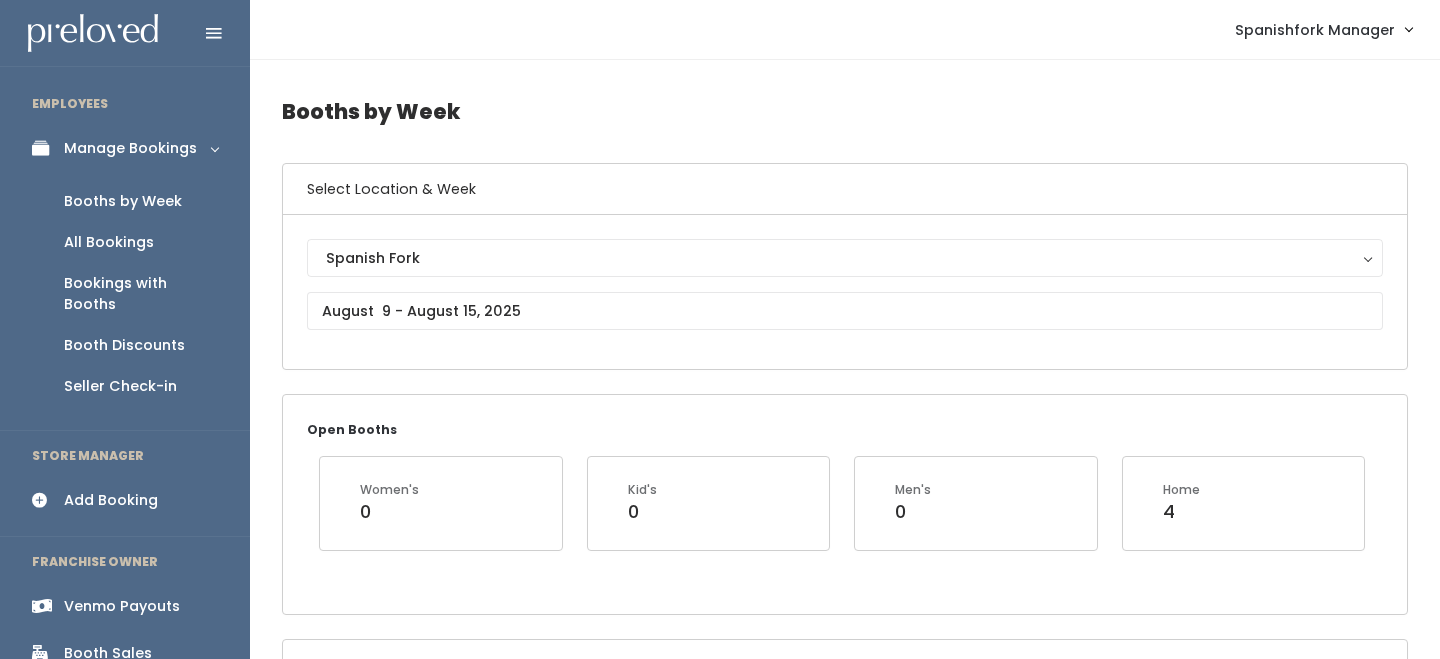 scroll, scrollTop: 0, scrollLeft: 0, axis: both 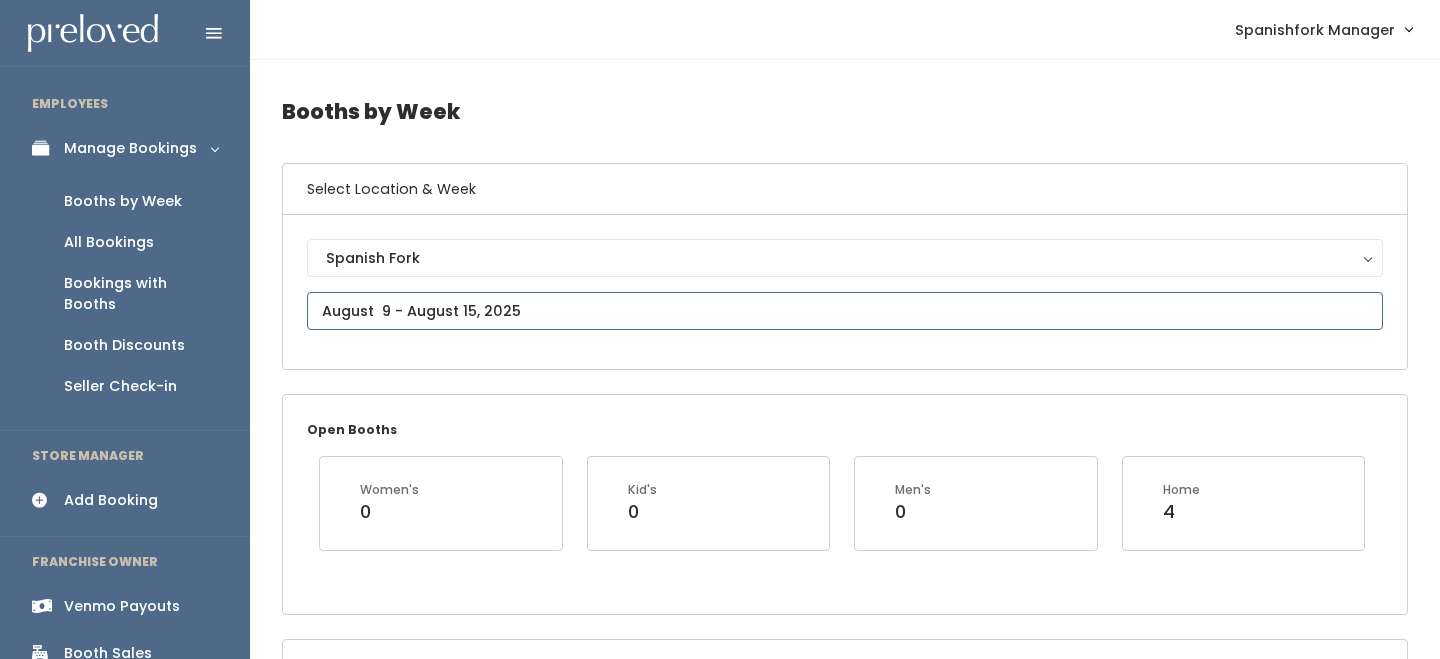 click on "EMPLOYEES
Manage Bookings
Booths by Week
All Bookings
Bookings with Booths
Booth Discounts
Seller Check-in
STORE MANAGER
Add Booking
FRANCHISE OWNER
Venmo Payouts
Booth Sales
Customers" at bounding box center [720, 2277] 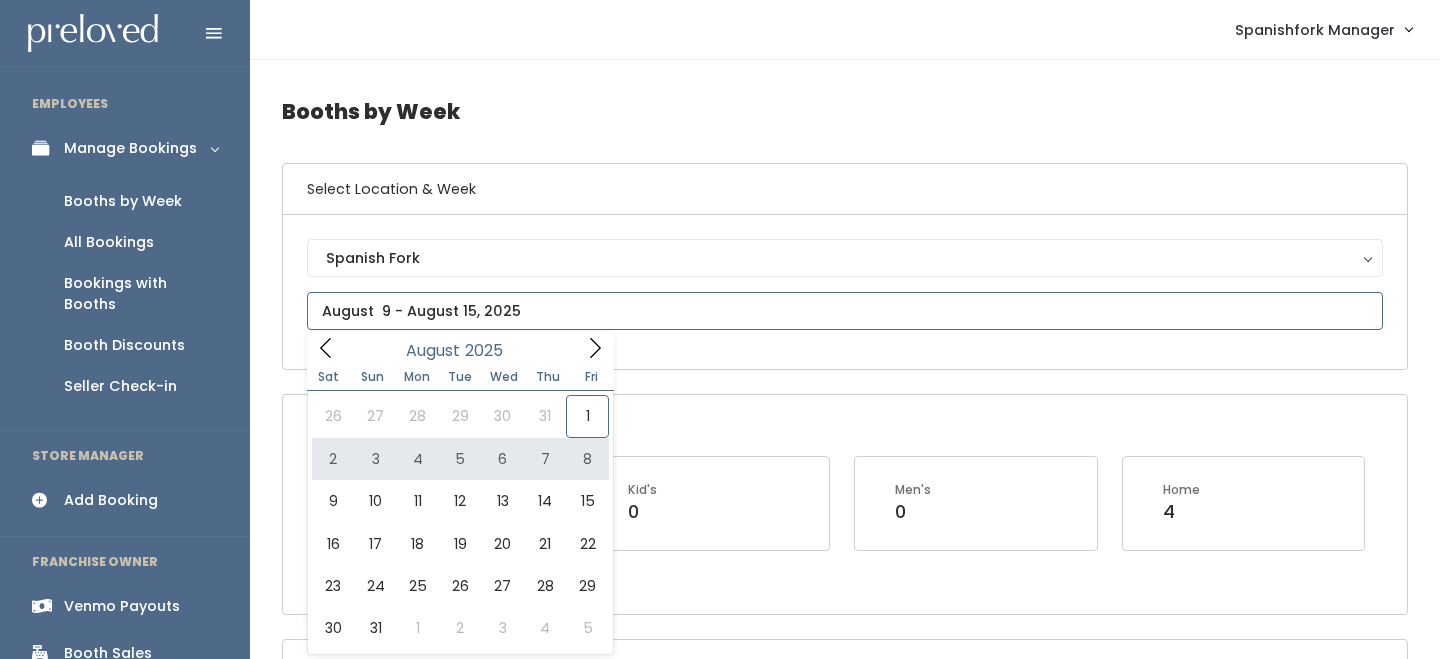 type on "August 2 to August 8" 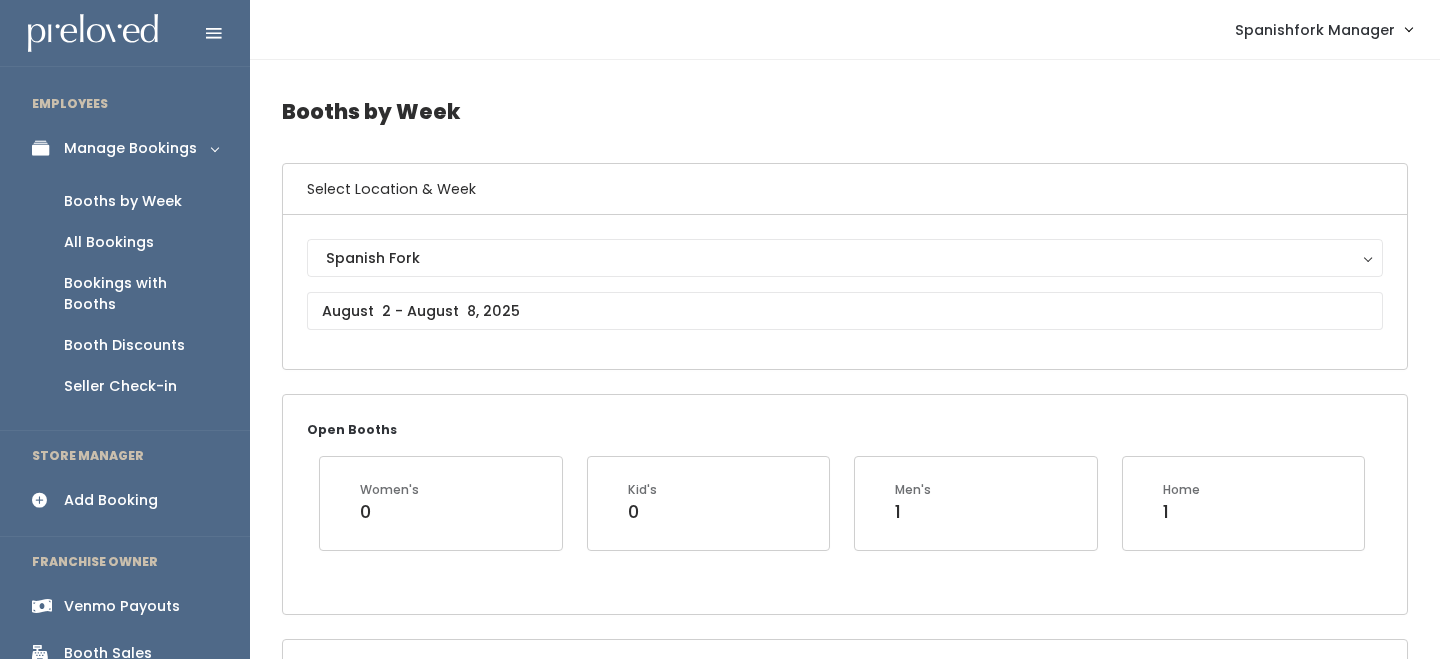 scroll, scrollTop: 0, scrollLeft: 0, axis: both 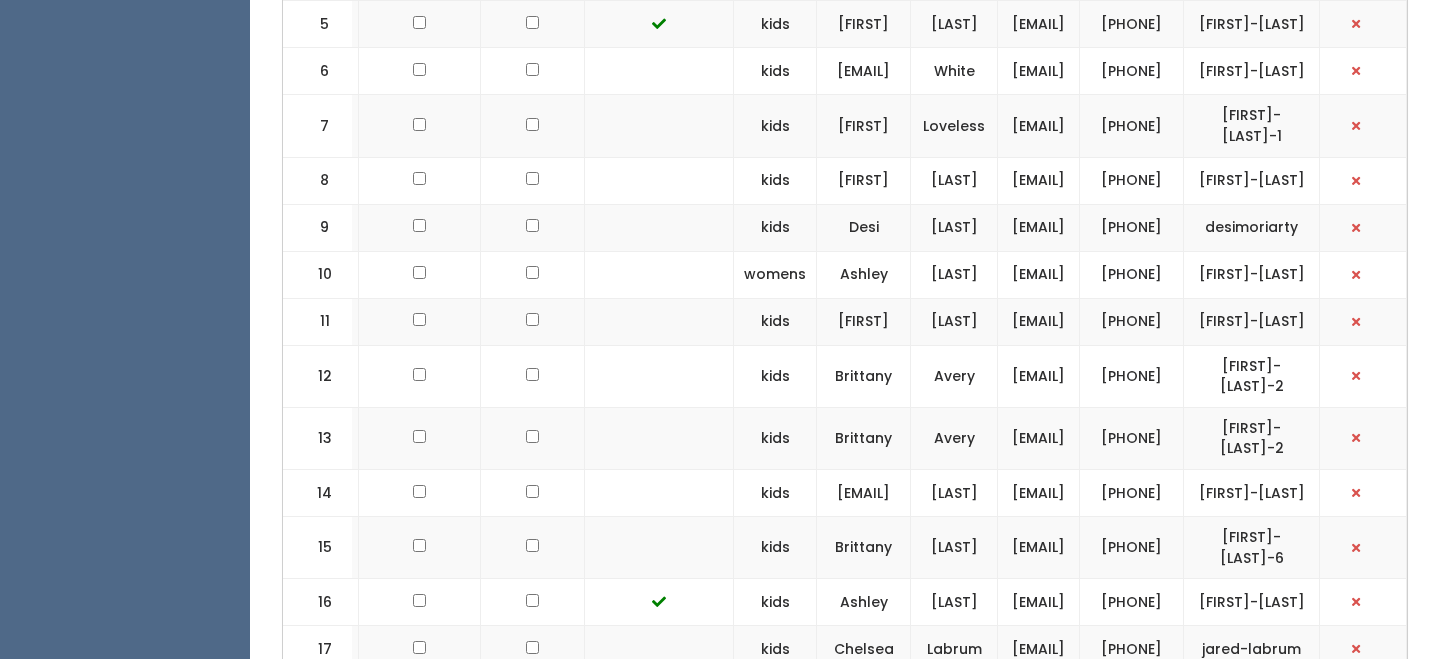 click on "[EMAIL]" at bounding box center (1039, 274) 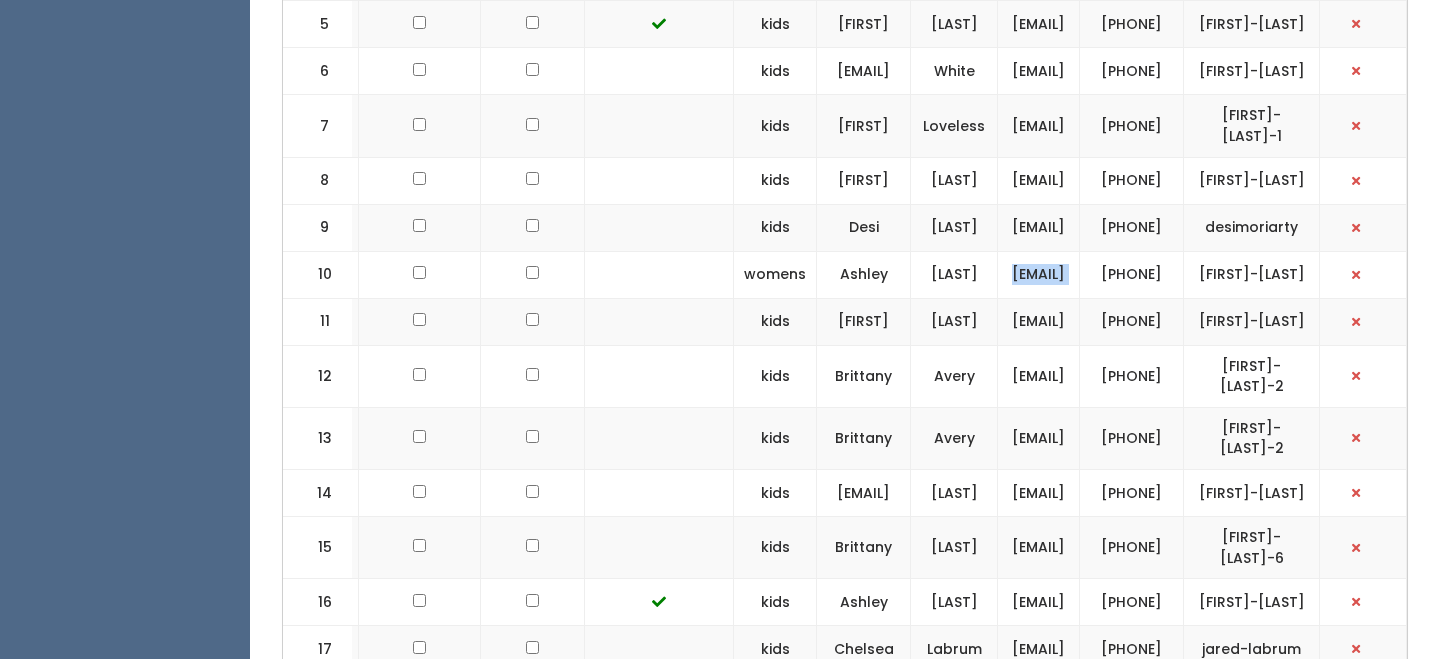 copy on "[EMAIL]" 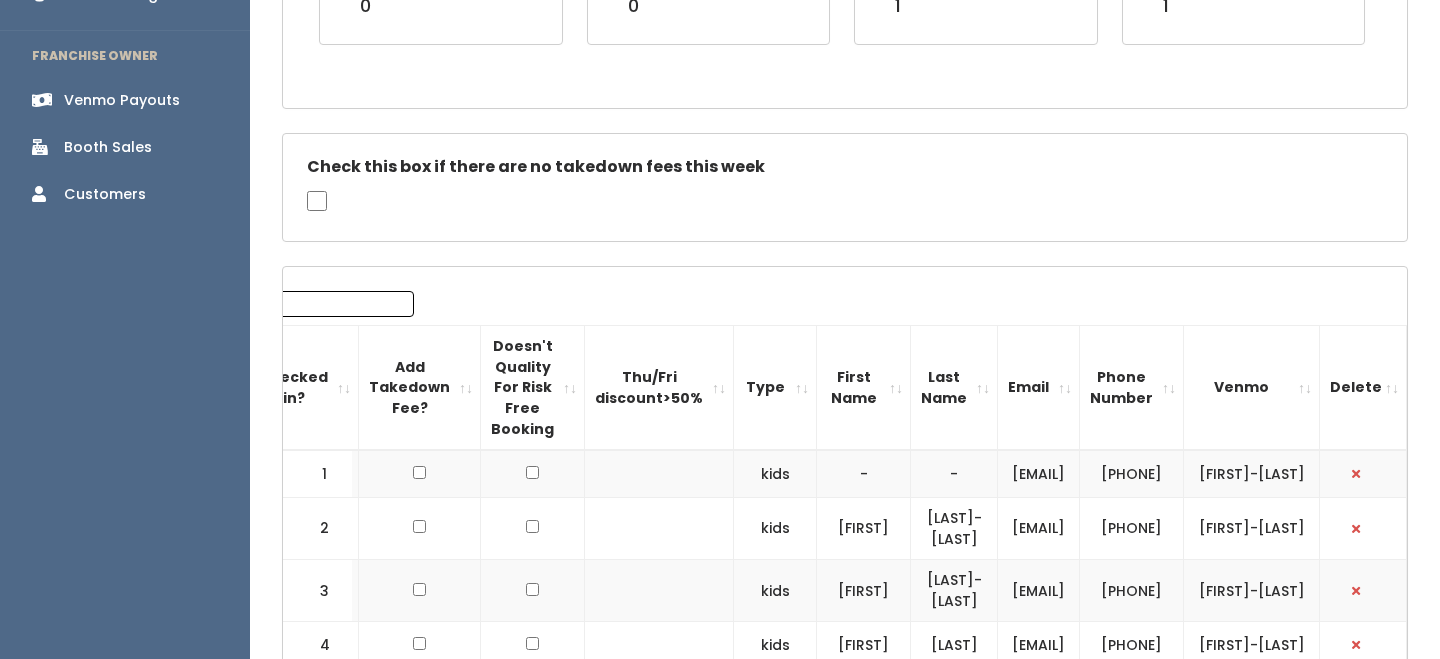 scroll, scrollTop: 181, scrollLeft: 0, axis: vertical 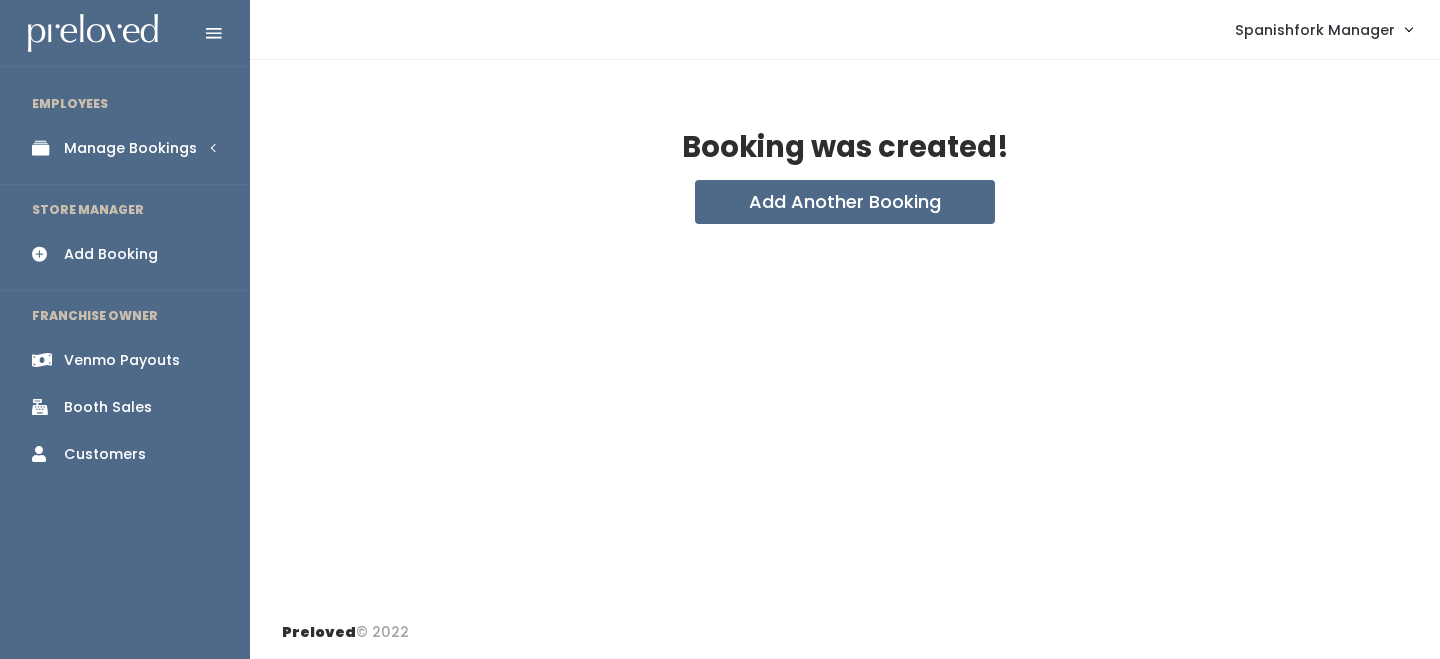 click on "Manage Bookings" at bounding box center (125, 148) 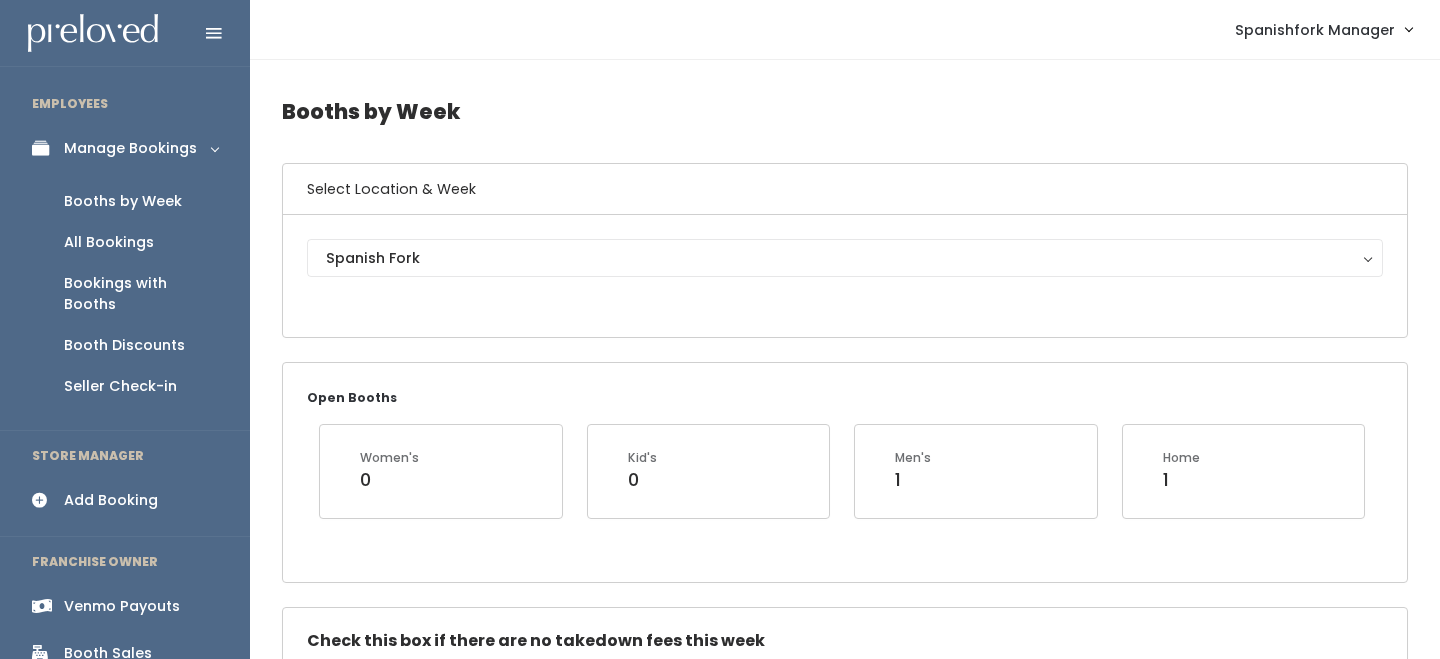 scroll, scrollTop: 181, scrollLeft: 0, axis: vertical 